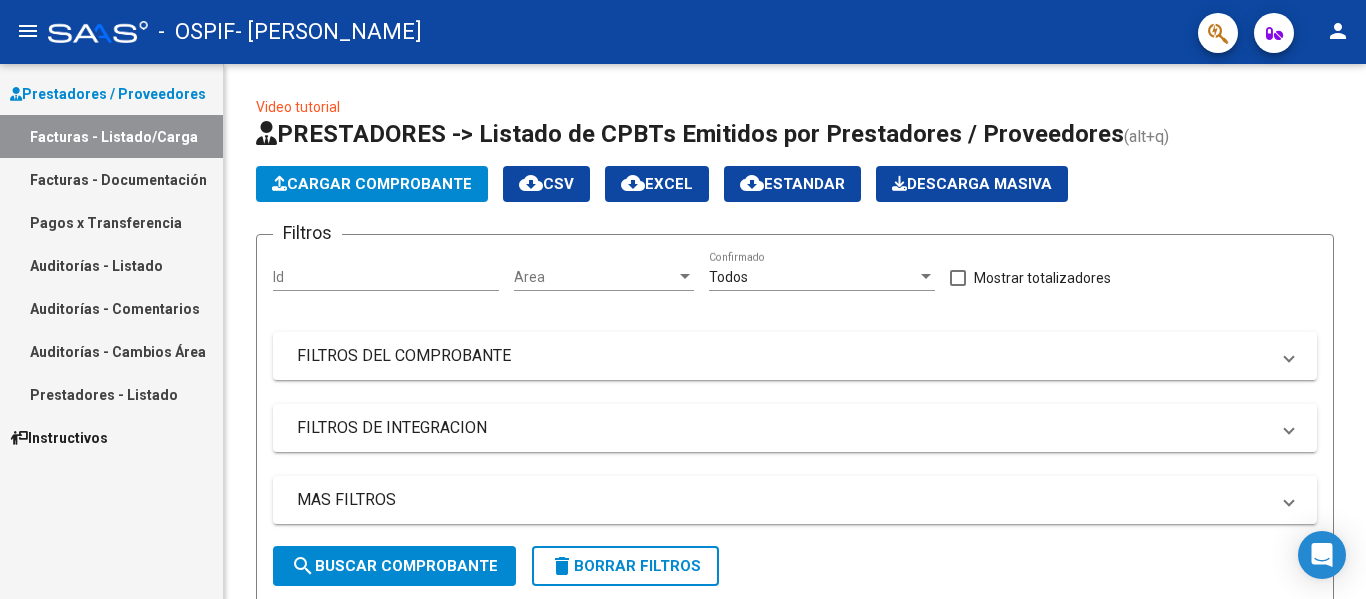 scroll, scrollTop: 0, scrollLeft: 0, axis: both 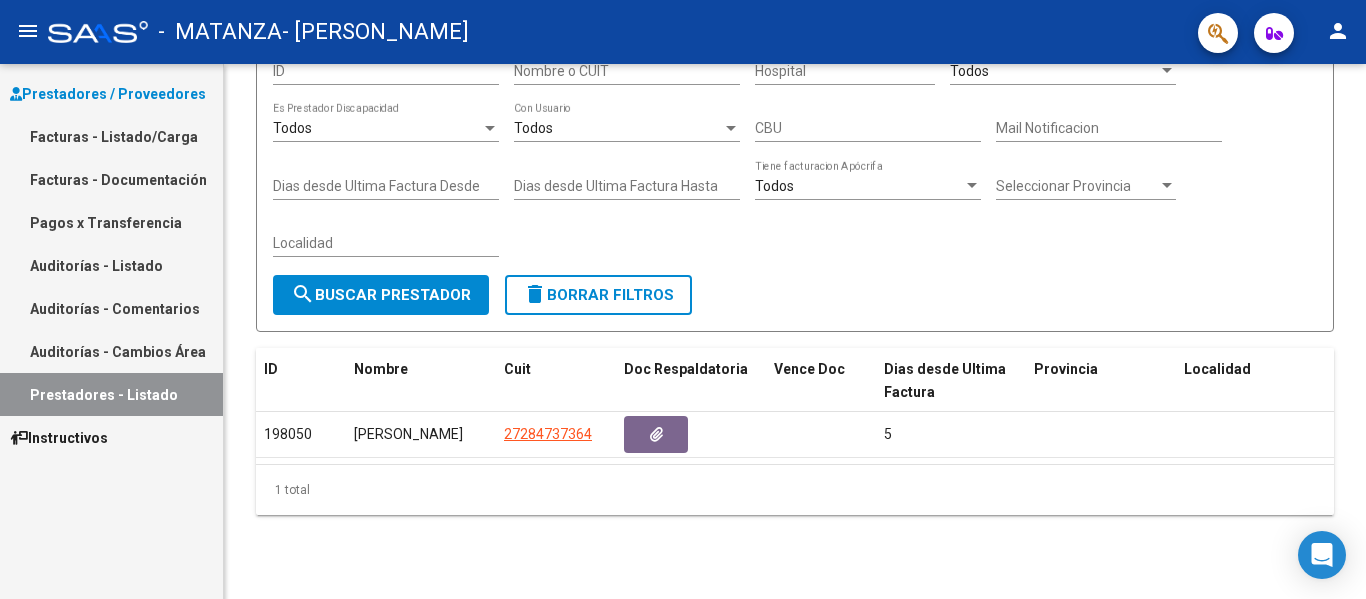 click on "Facturas - Listado/Carga" at bounding box center [111, 136] 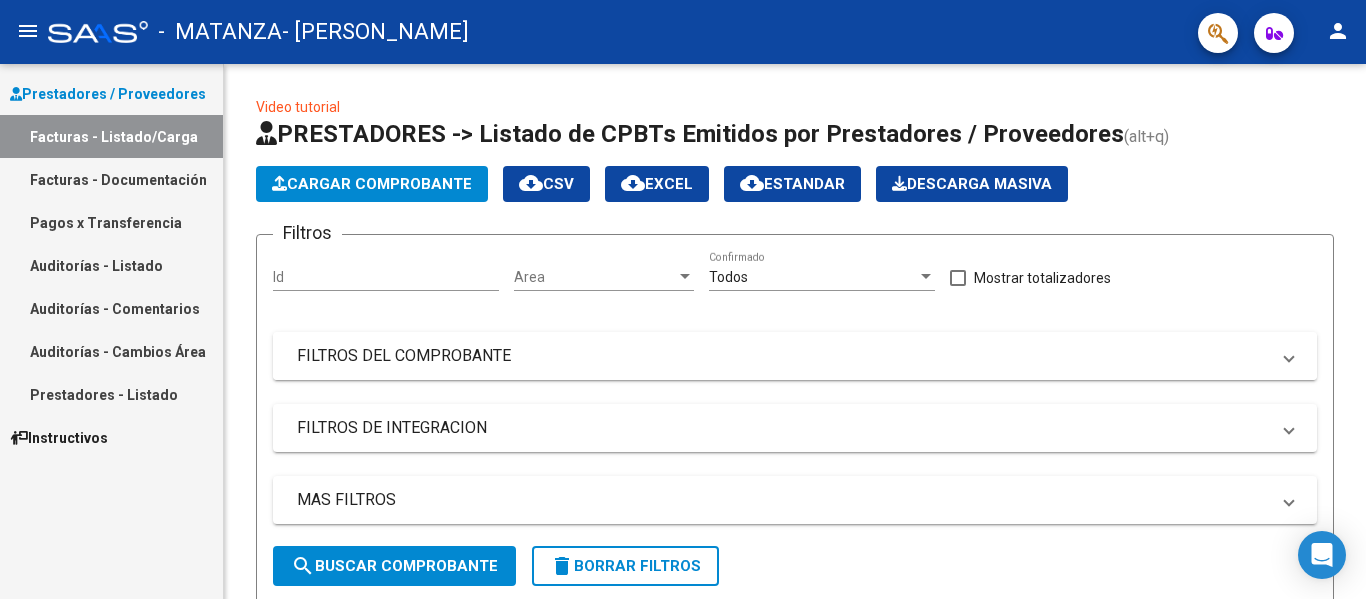 scroll, scrollTop: 398, scrollLeft: 0, axis: vertical 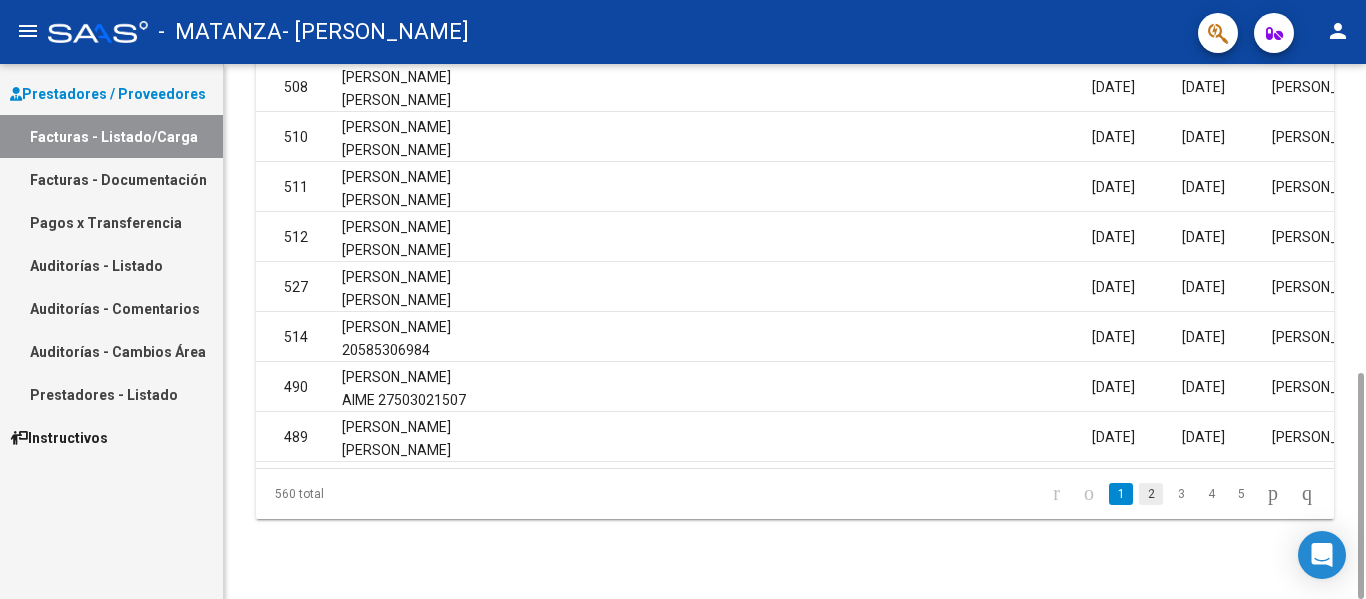 click on "2" 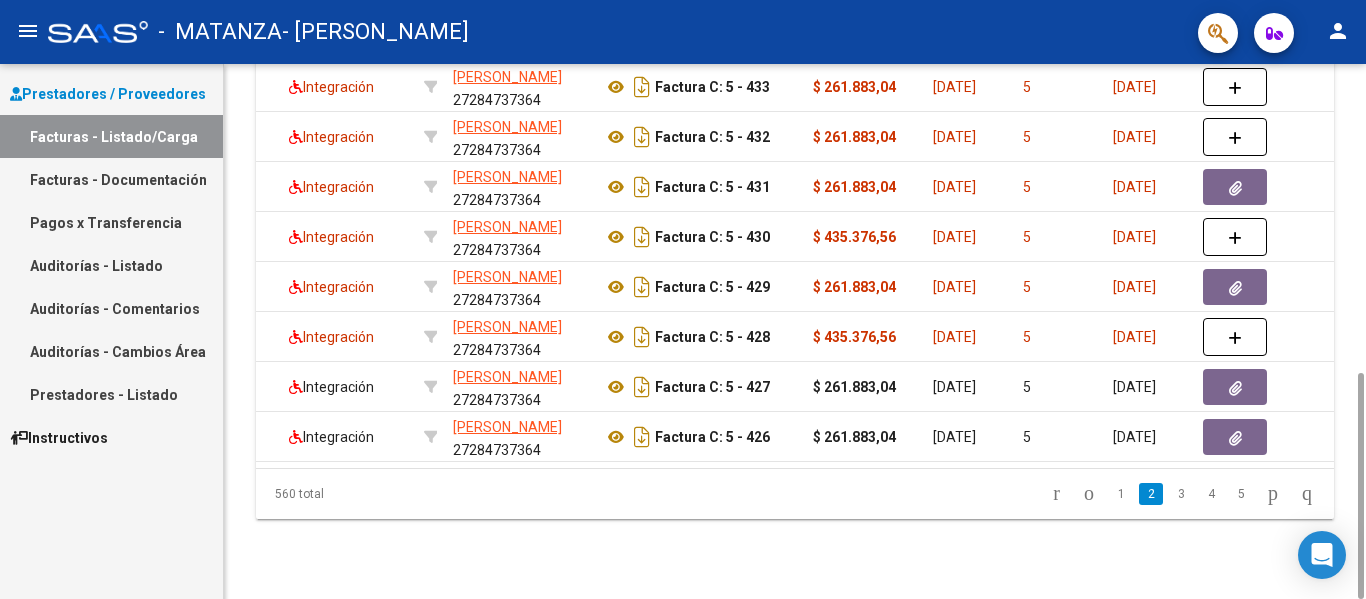 scroll, scrollTop: 0, scrollLeft: 360, axis: horizontal 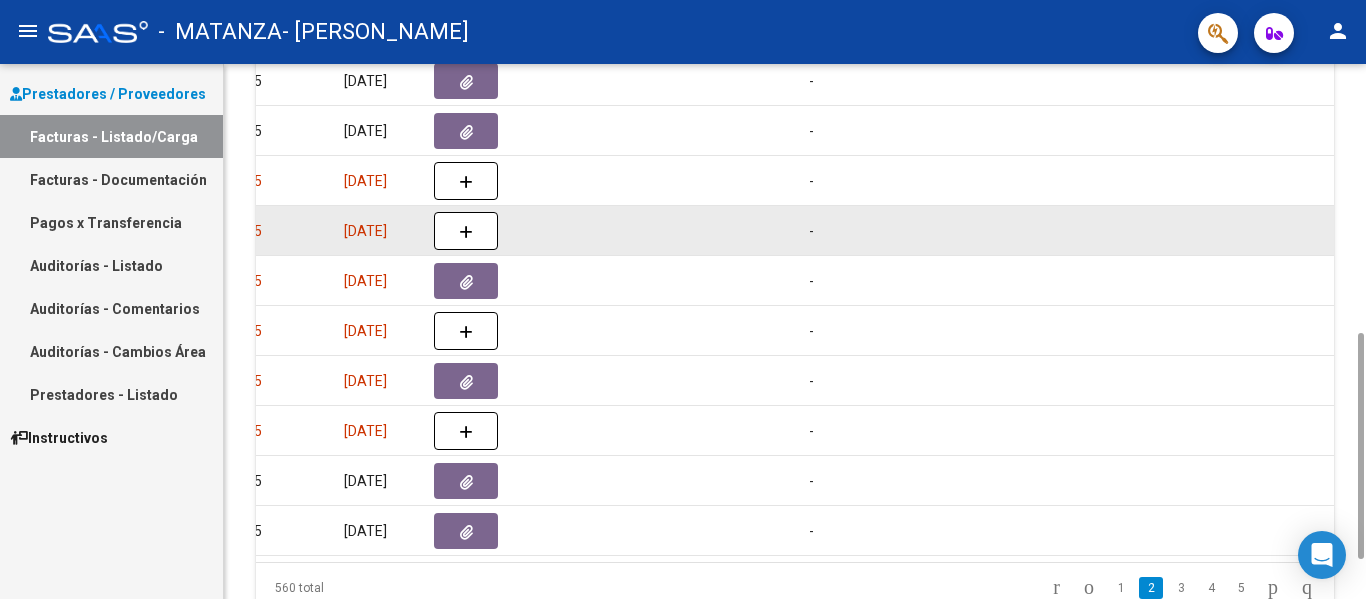 click 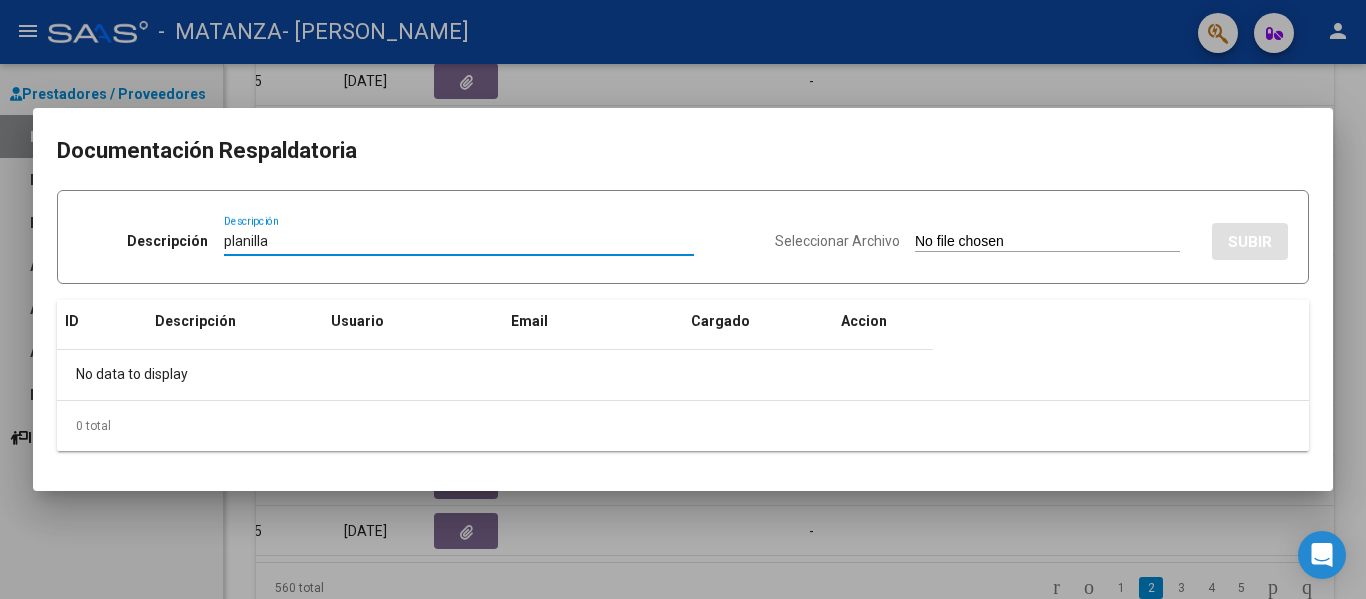 type on "planilla" 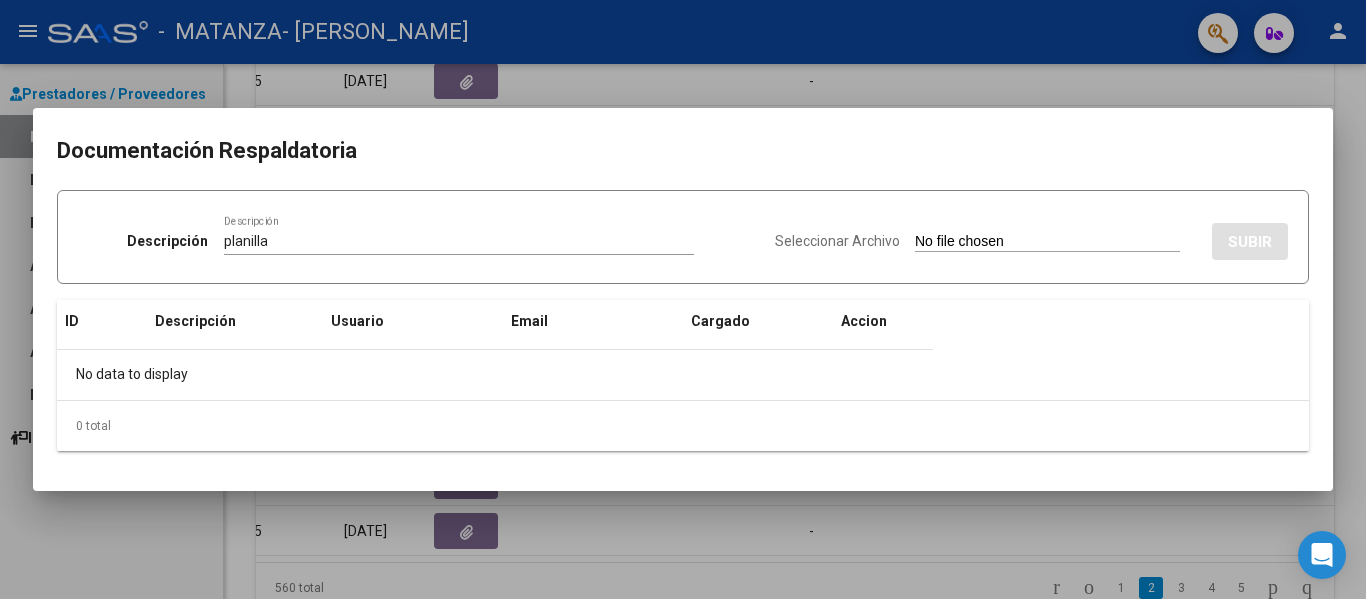 click on "Seleccionar Archivo" at bounding box center [1047, 242] 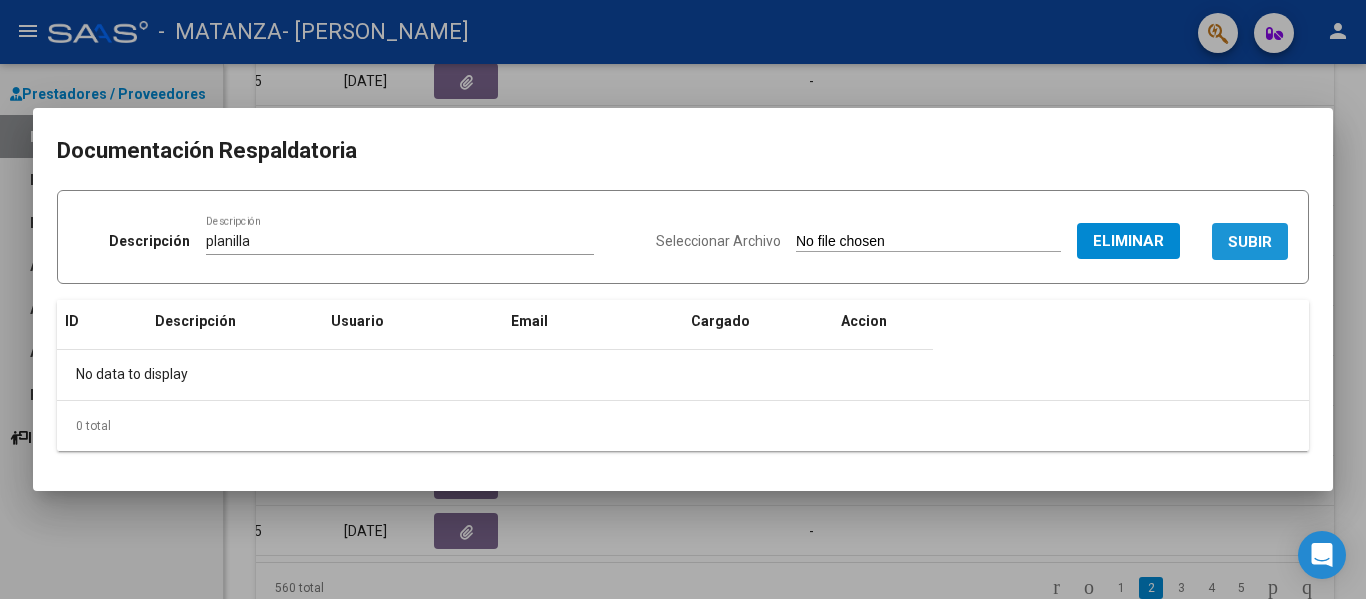 click on "SUBIR" at bounding box center (1250, 242) 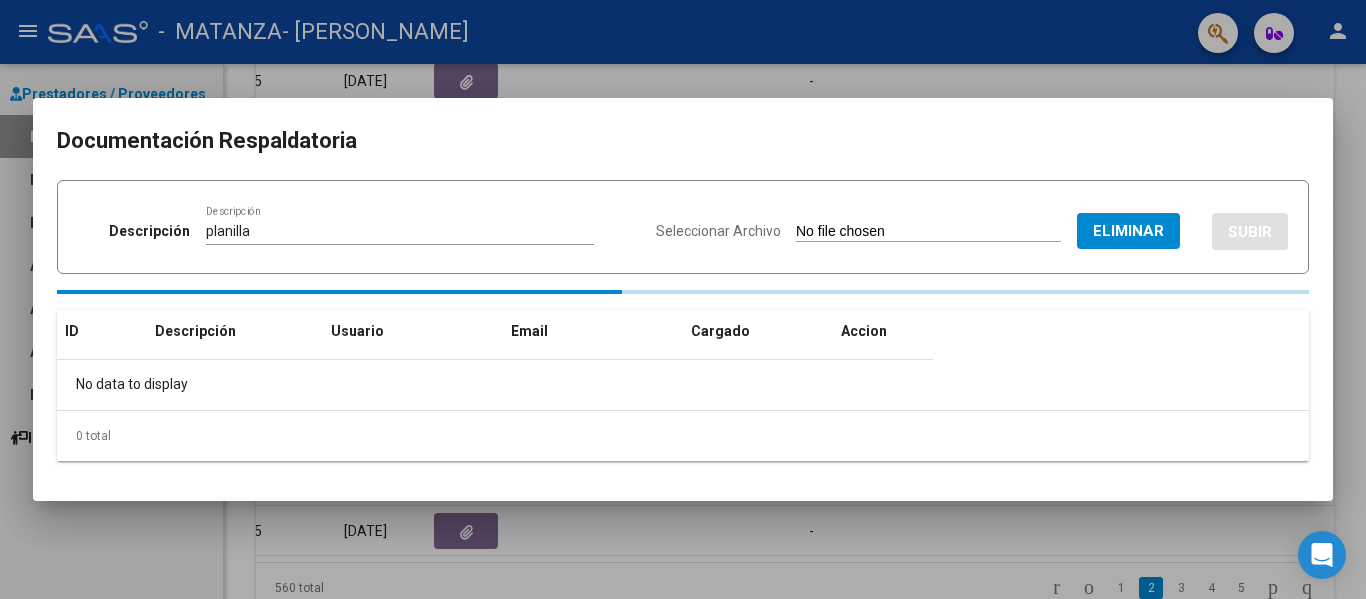 type 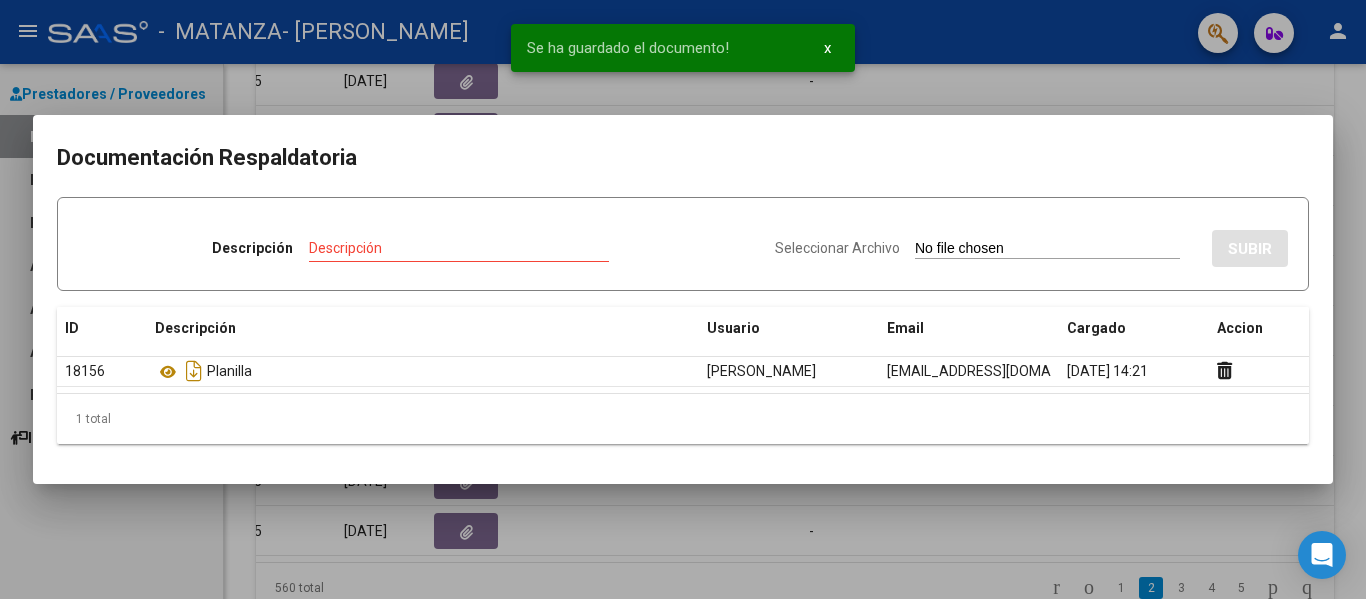 click at bounding box center (683, 299) 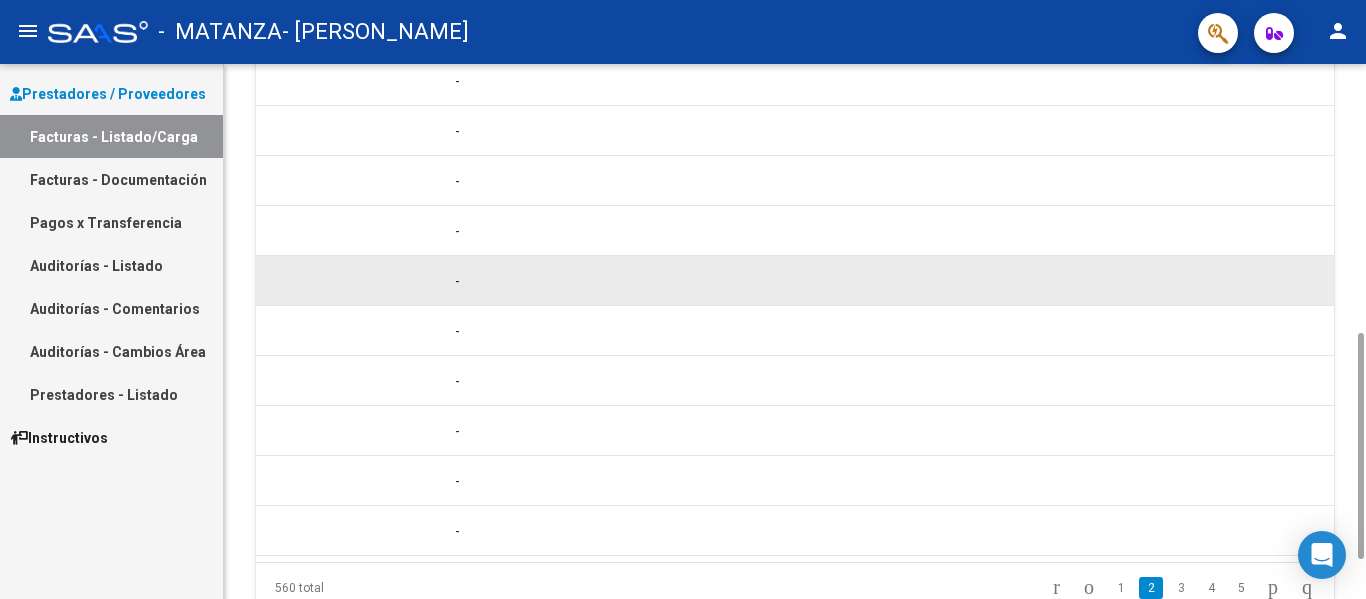 scroll, scrollTop: 0, scrollLeft: 1486, axis: horizontal 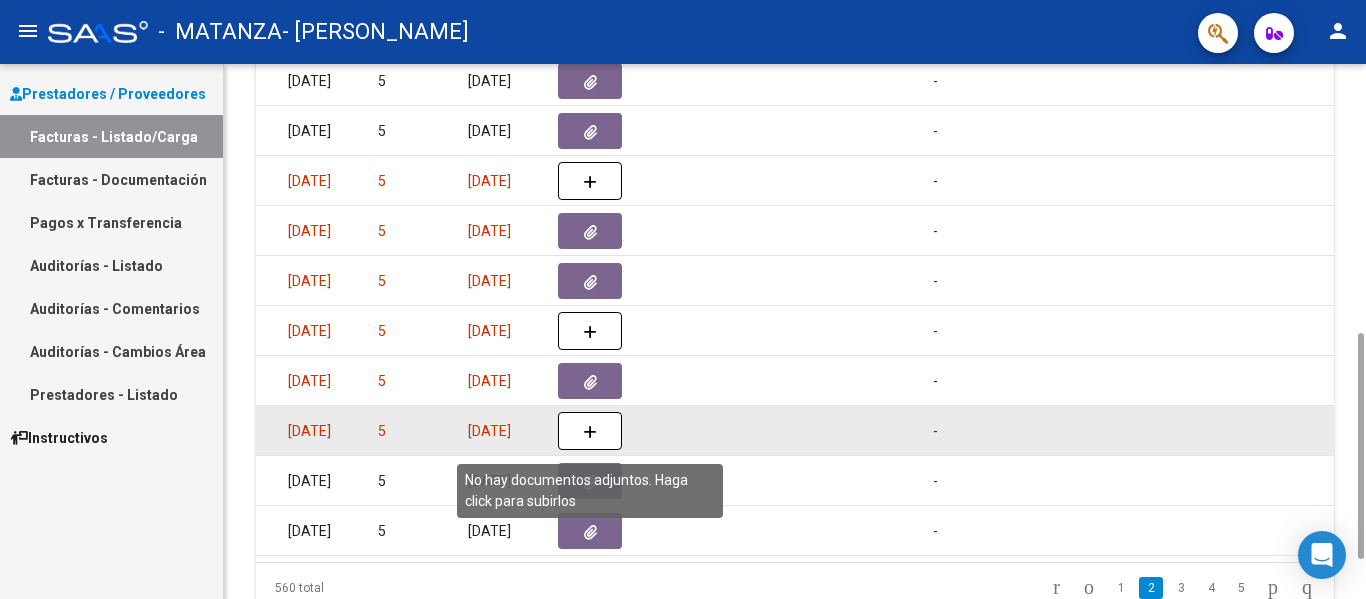 drag, startPoint x: 663, startPoint y: 260, endPoint x: 574, endPoint y: 433, distance: 194.55077 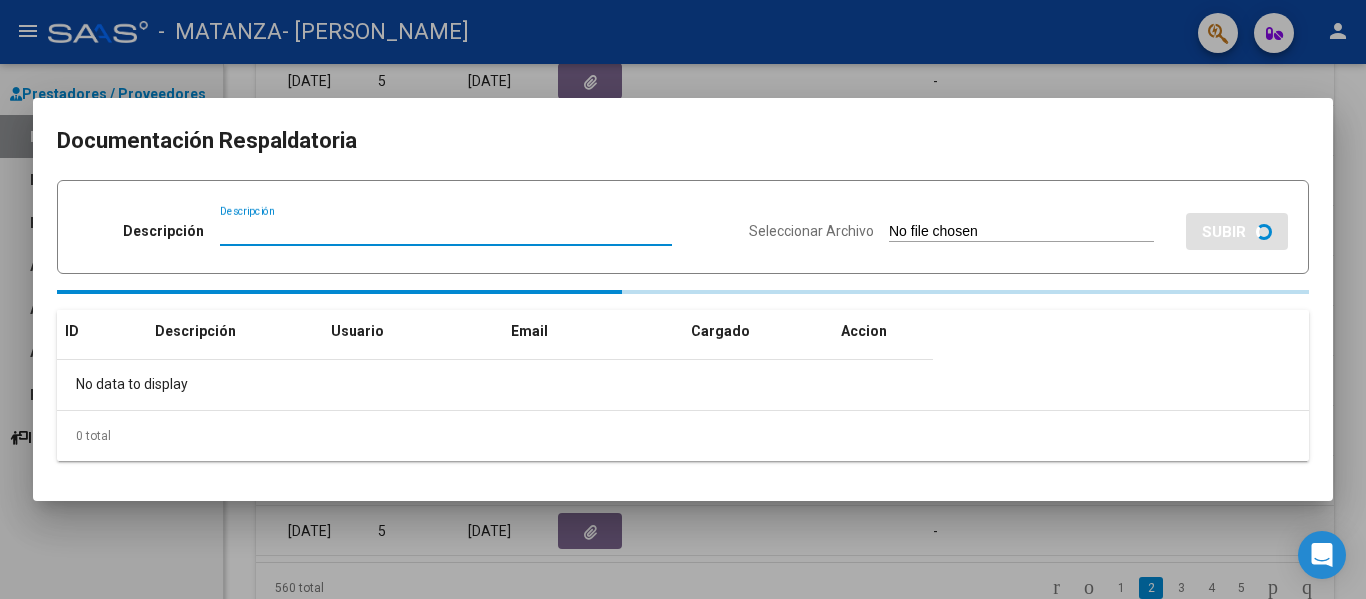 click on "Descripción" at bounding box center (446, 231) 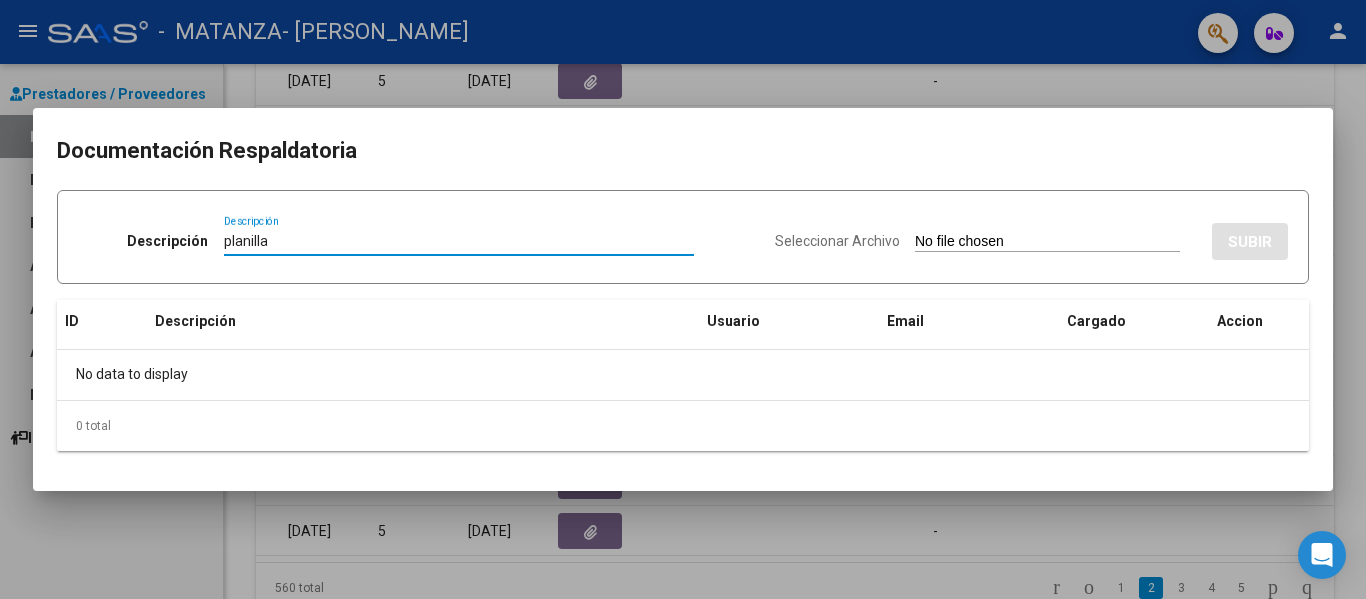 type on "planilla" 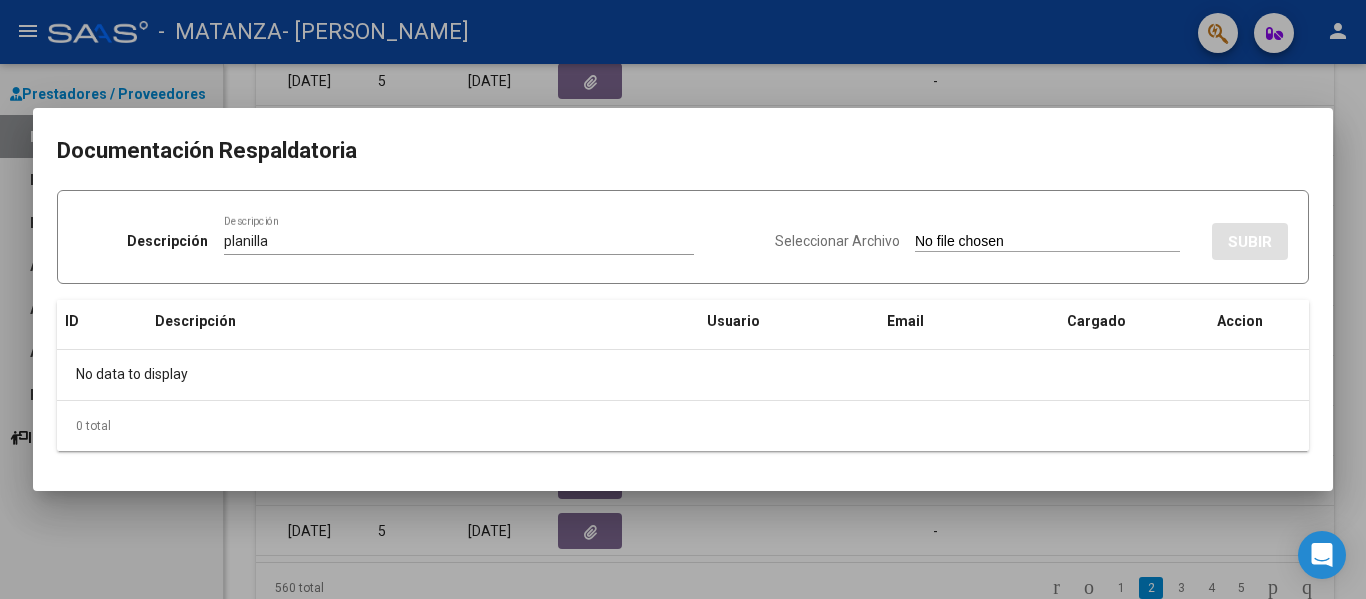 click on "Seleccionar Archivo" at bounding box center (1047, 242) 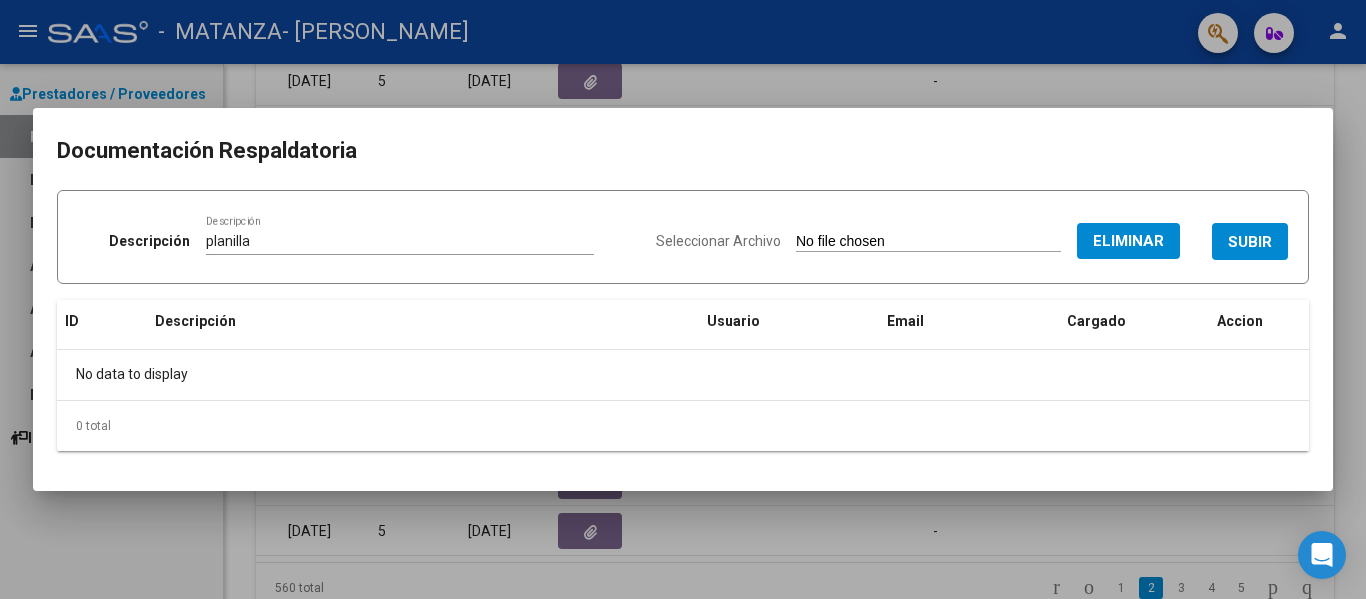 click on "Seleccionar Archivo Eliminar SUBIR" at bounding box center (972, 237) 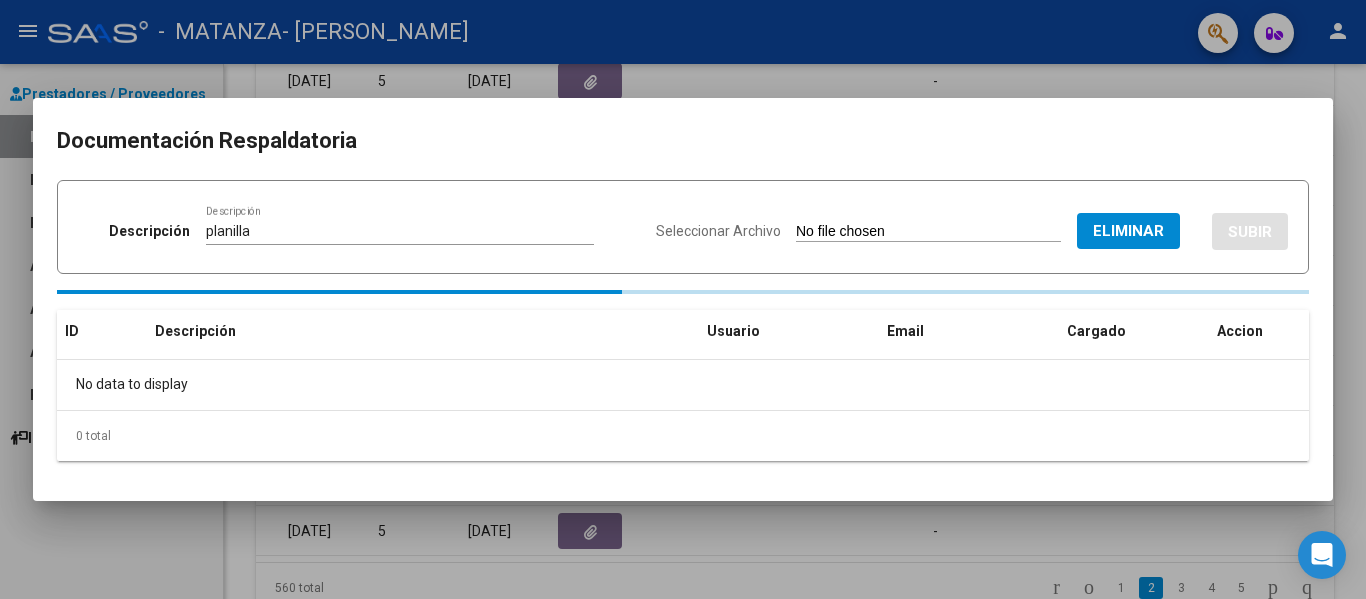 type 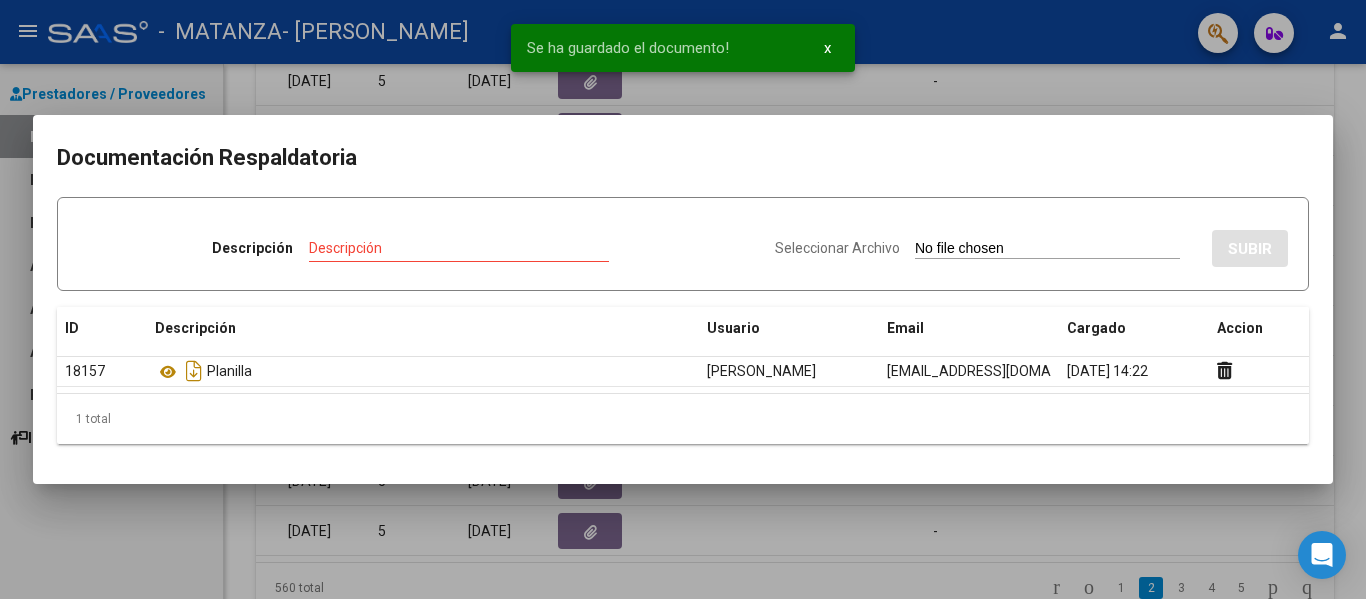 click at bounding box center (683, 299) 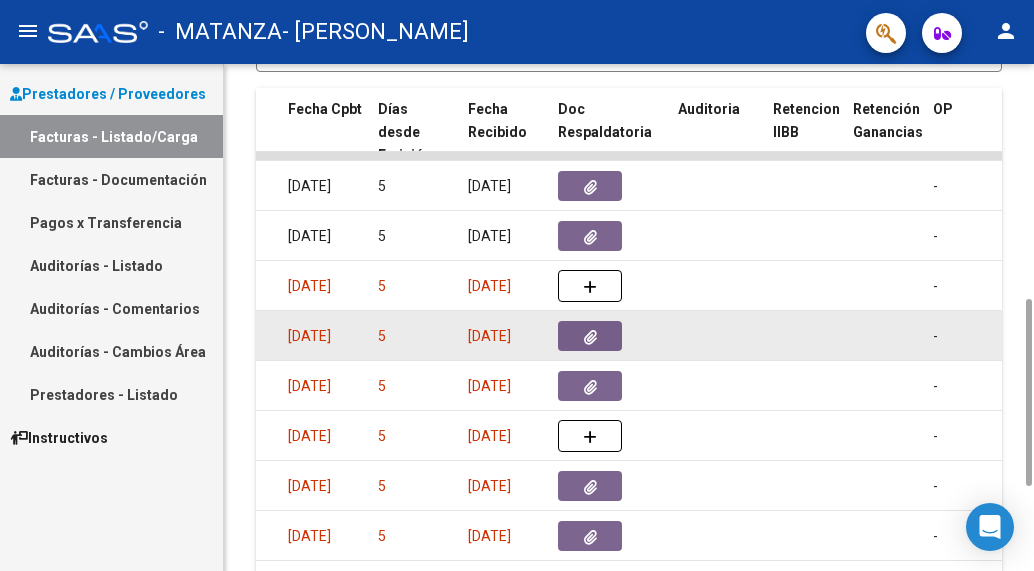 scroll, scrollTop: 0, scrollLeft: 1, axis: horizontal 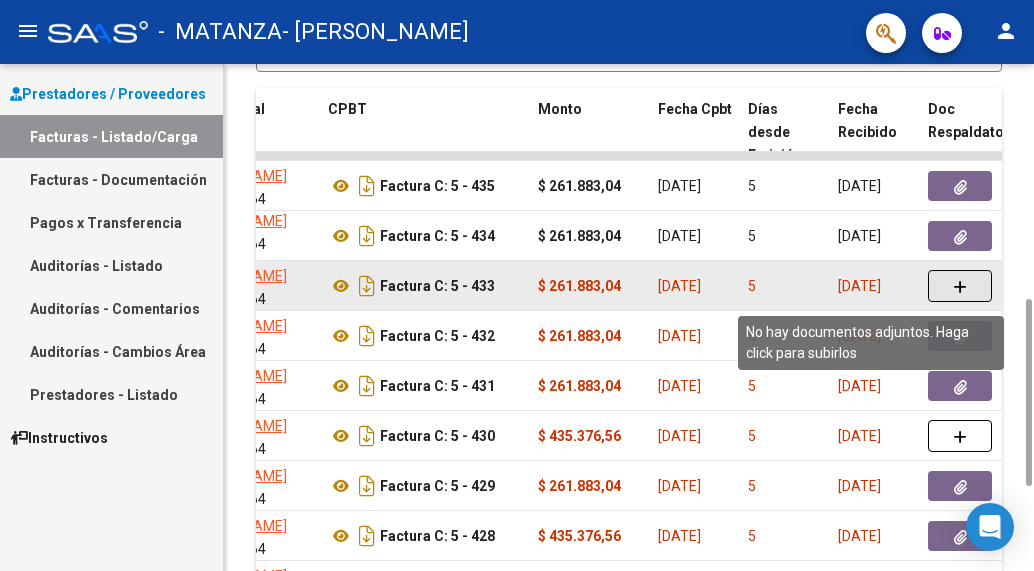 click 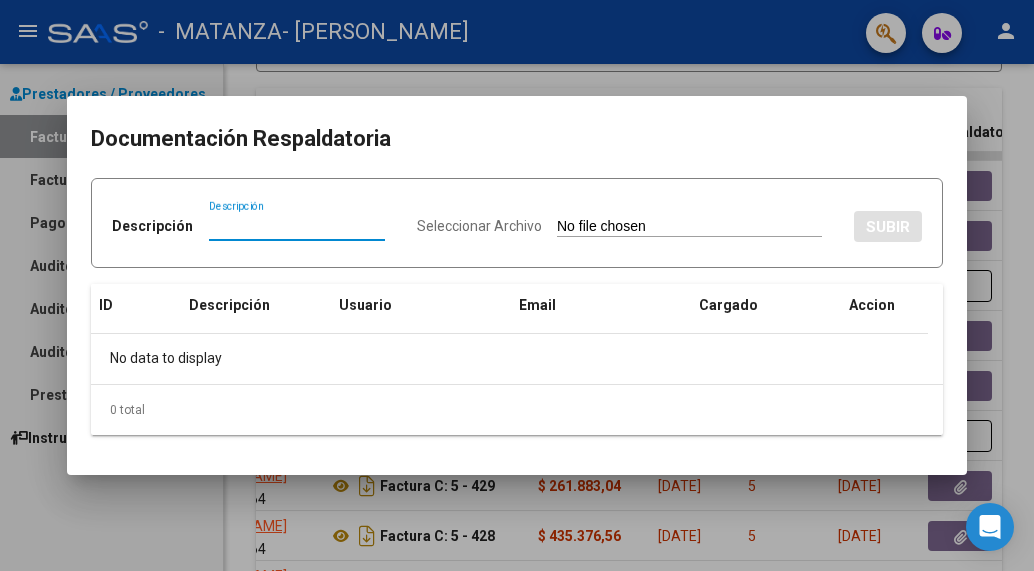 click on "Descripción" at bounding box center (297, 226) 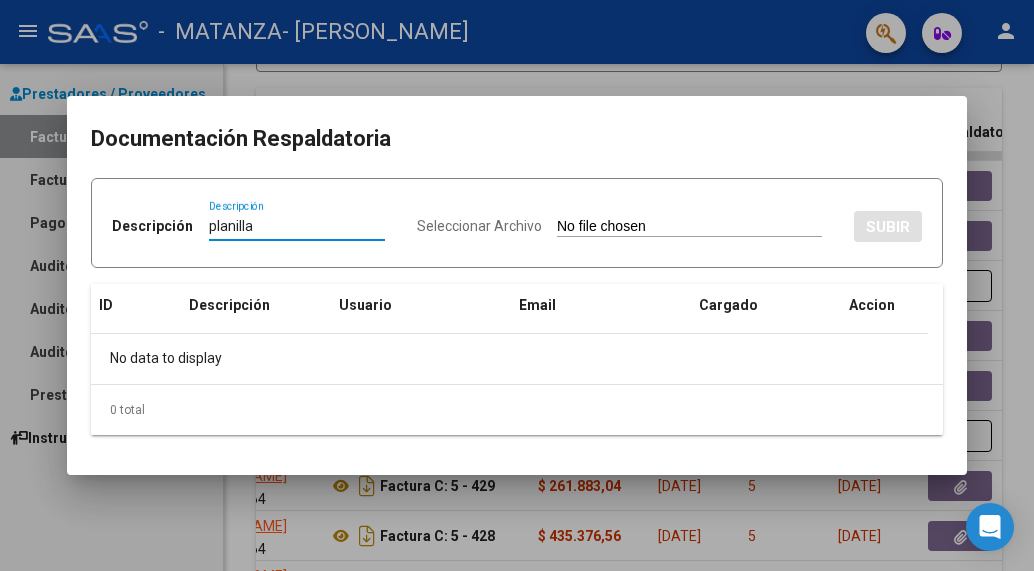 type on "planilla" 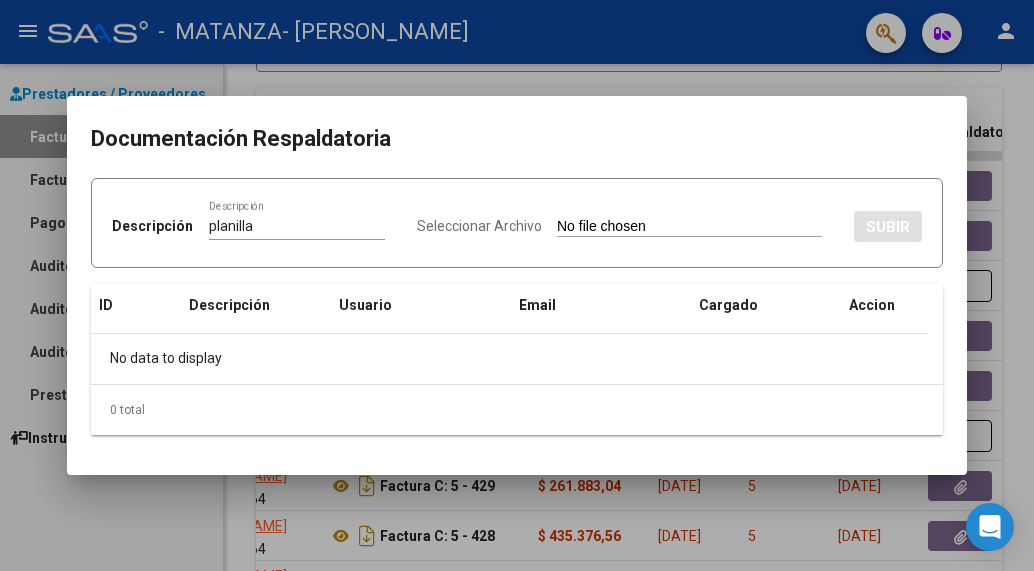 click on "Seleccionar Archivo" at bounding box center (689, 227) 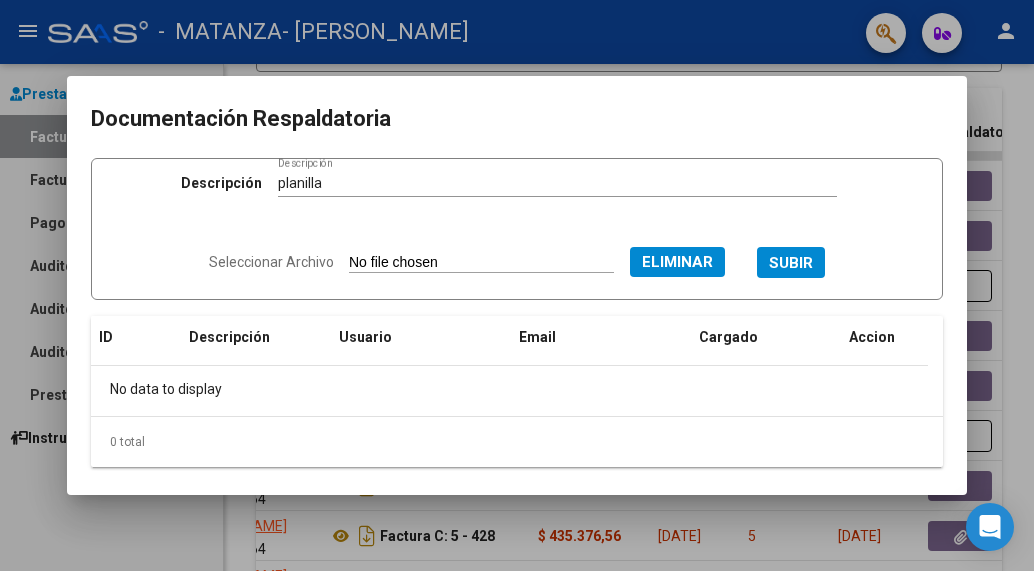 click on "SUBIR" at bounding box center (791, 262) 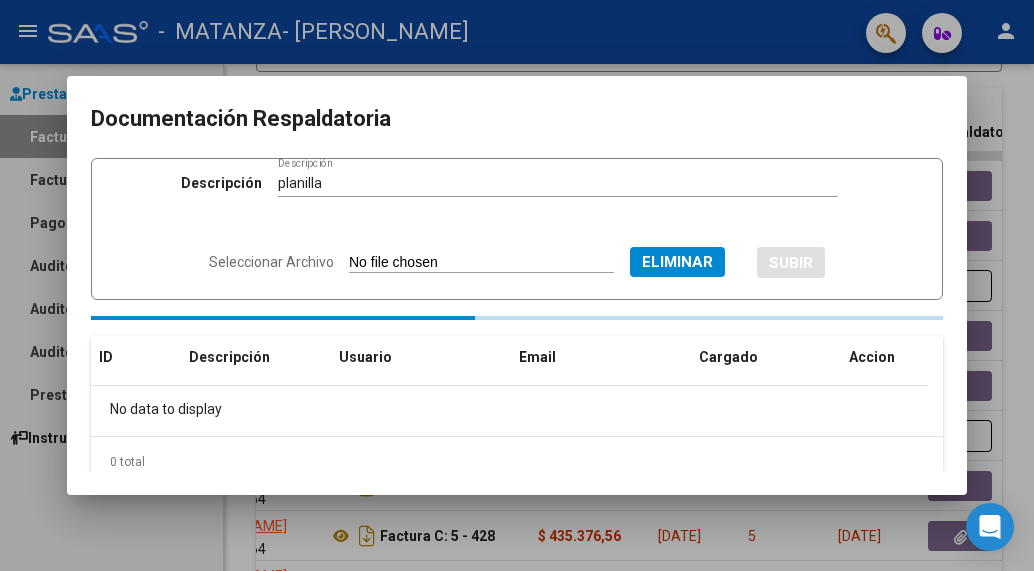 type 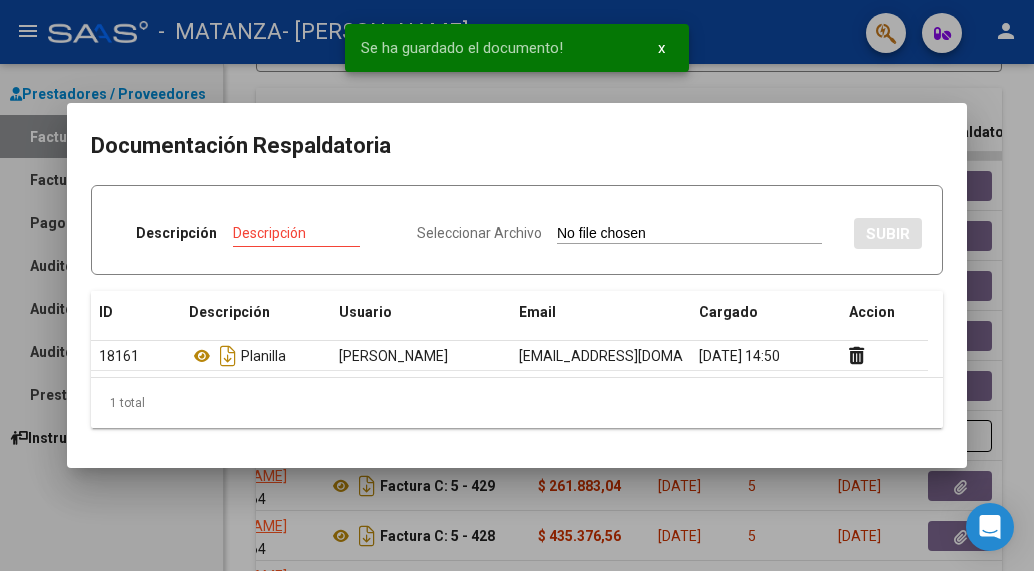 click at bounding box center (517, 285) 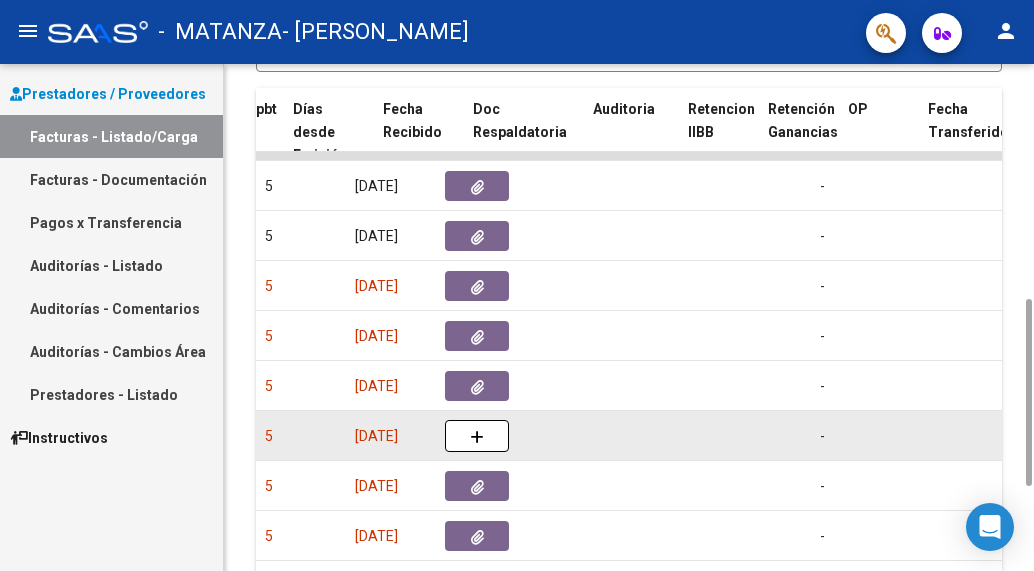 scroll, scrollTop: 0, scrollLeft: 1094, axis: horizontal 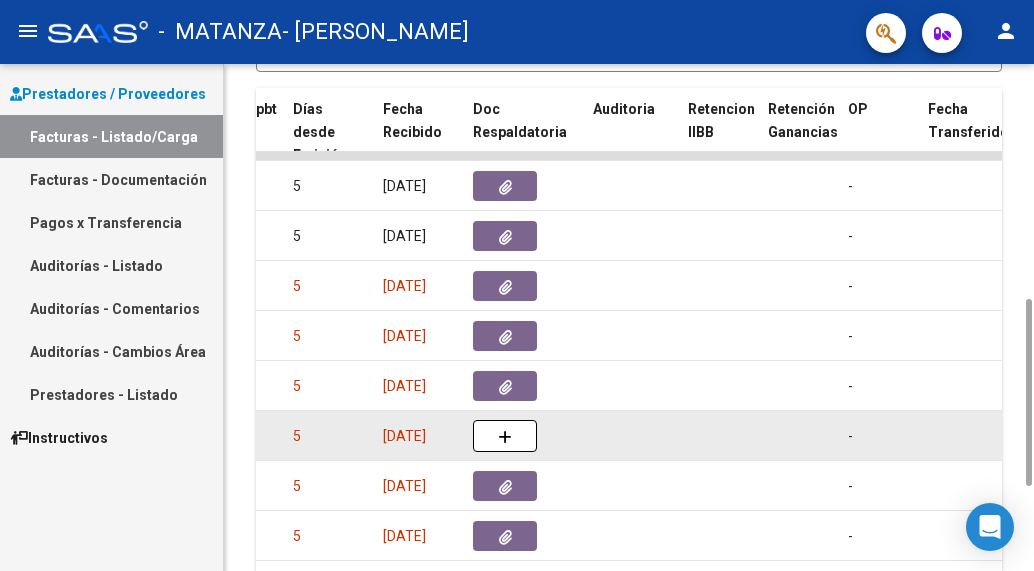 click 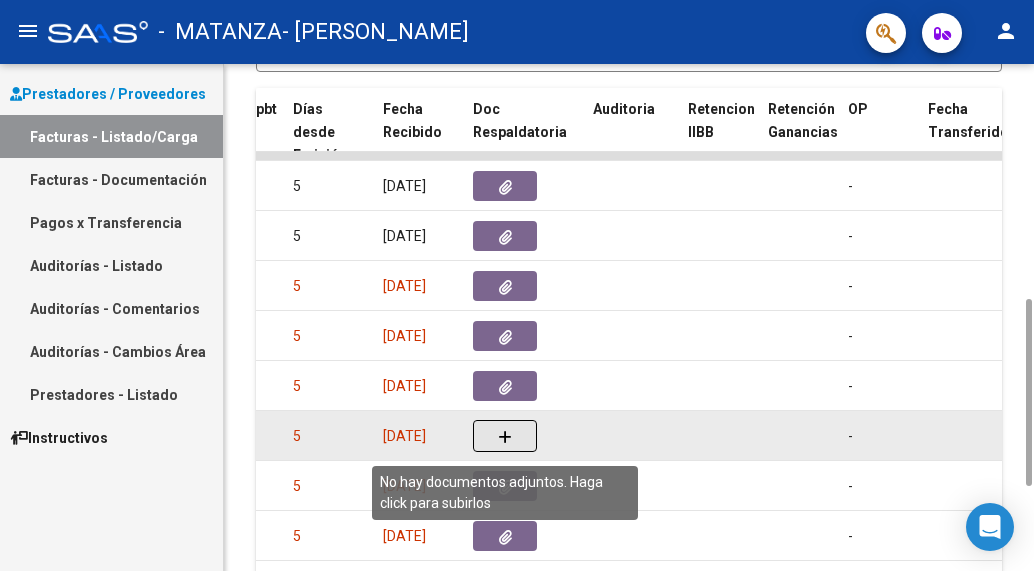 click 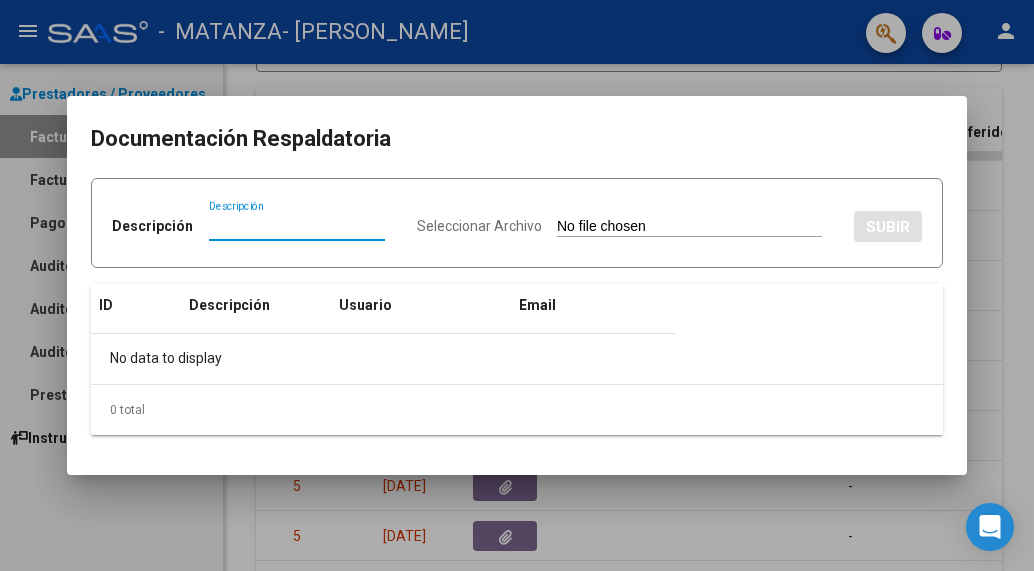 click on "Descripción" at bounding box center (297, 226) 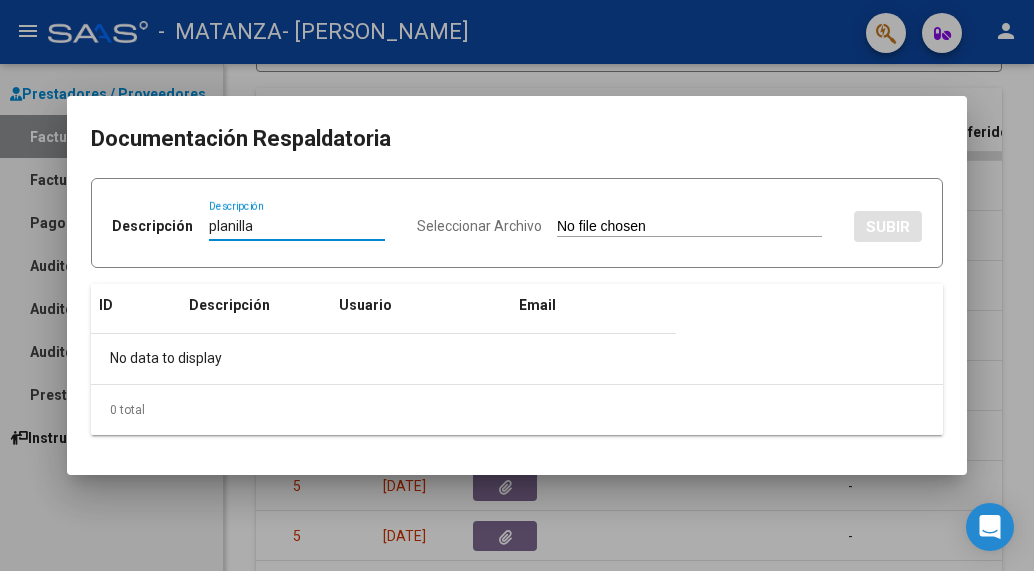 type on "planilla" 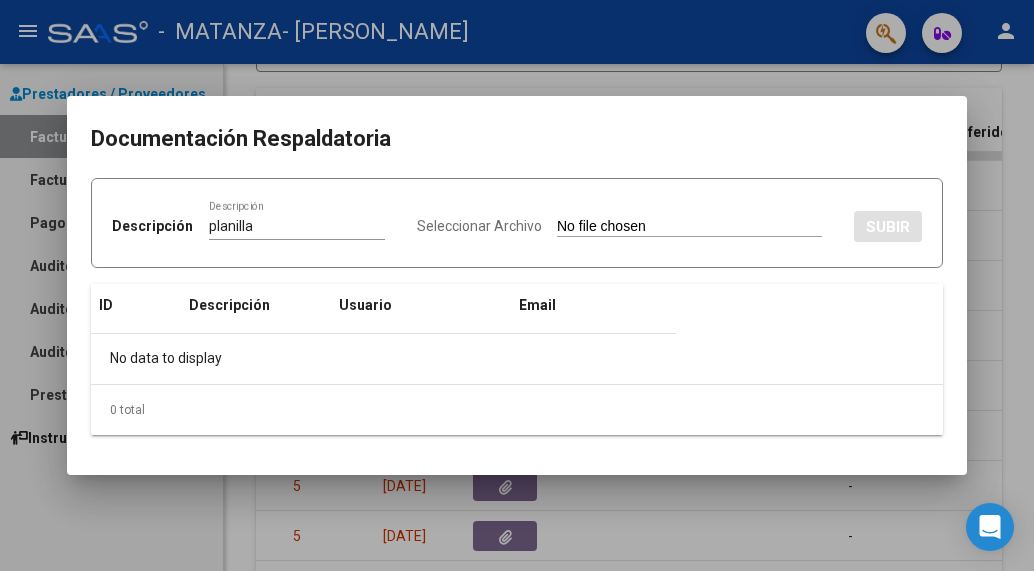 type on "C:\fakepath\[PERSON_NAME] 202506.pdf" 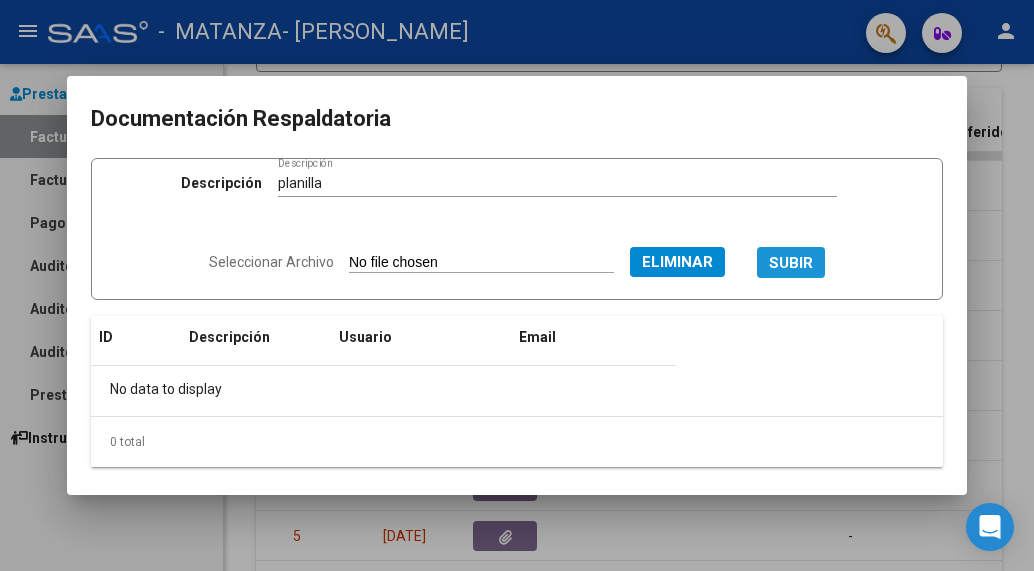 click on "SUBIR" at bounding box center [791, 263] 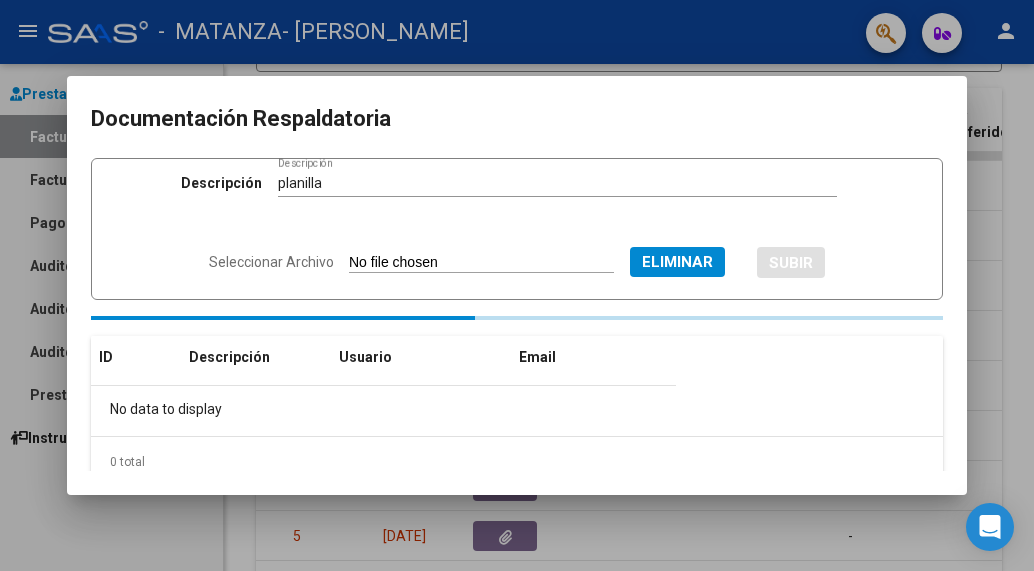 type 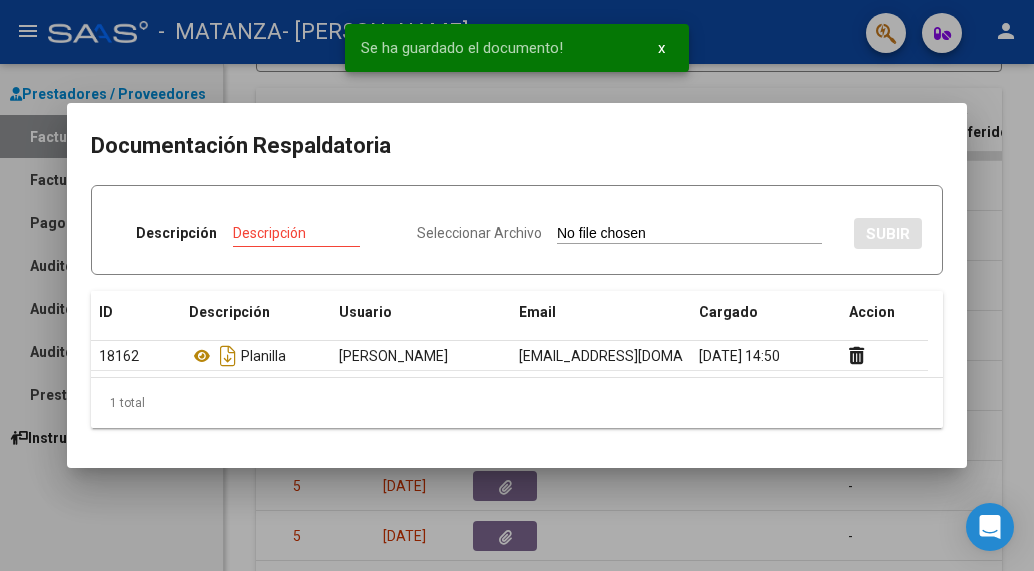 click at bounding box center (517, 285) 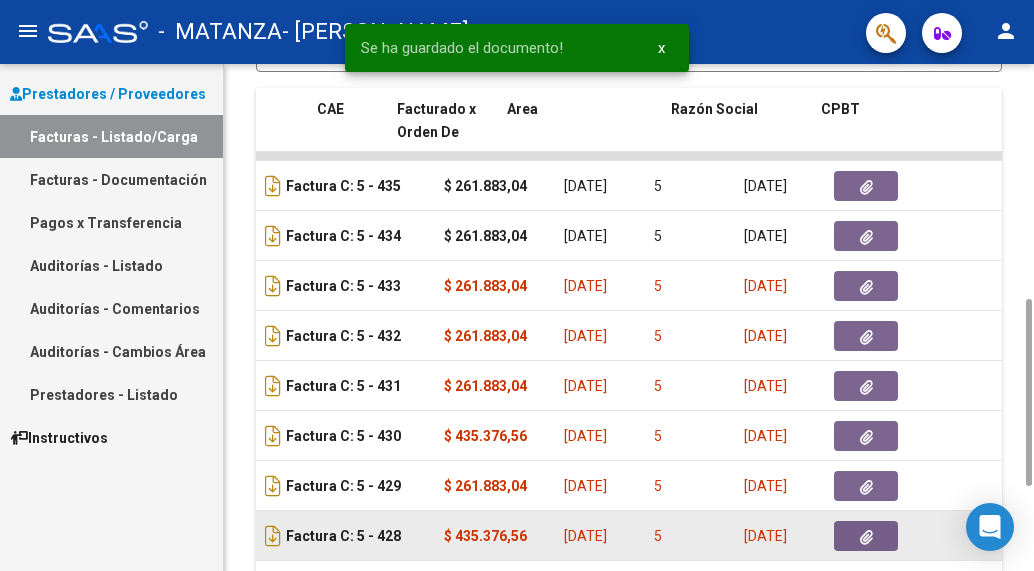 scroll, scrollTop: 0, scrollLeft: 0, axis: both 